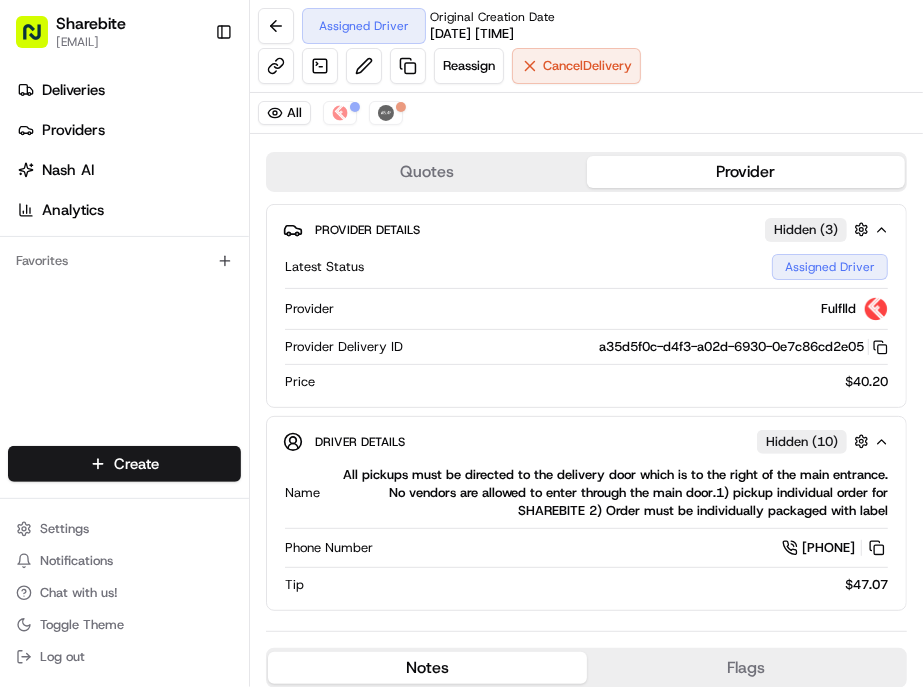 scroll, scrollTop: 0, scrollLeft: 0, axis: both 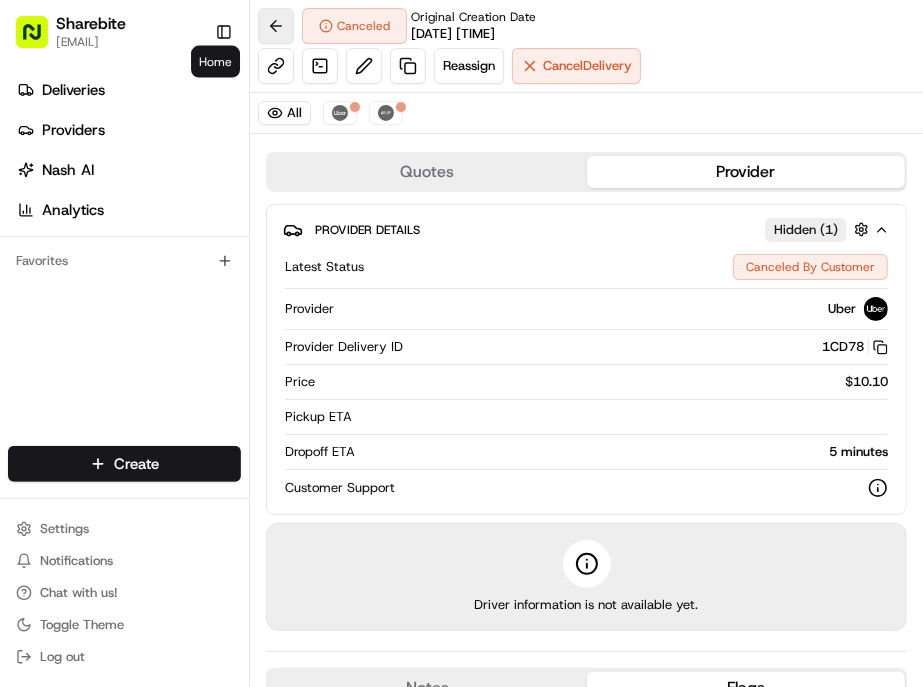 click at bounding box center (276, 26) 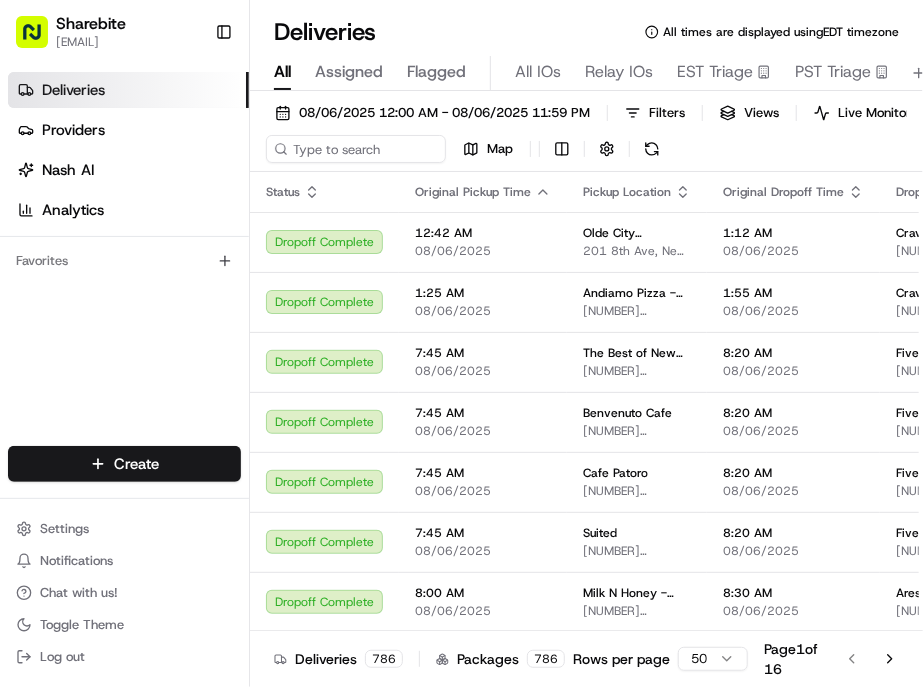 click on "08/06/2025 12:00 AM - 08/06/2025 11:59 PM Filters Views Live Monitoring Map" at bounding box center [586, 135] 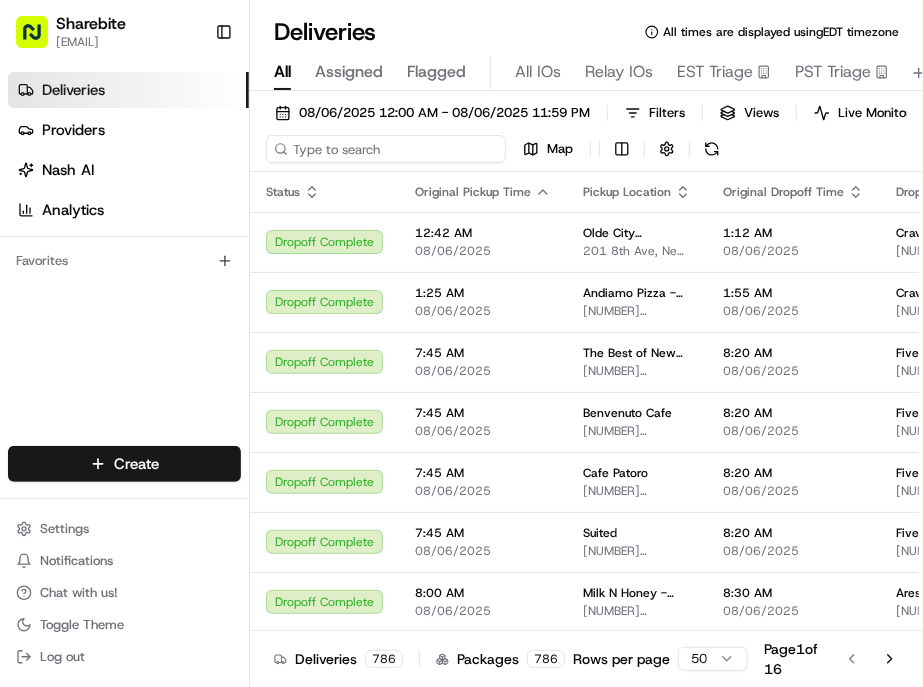 click at bounding box center [386, 149] 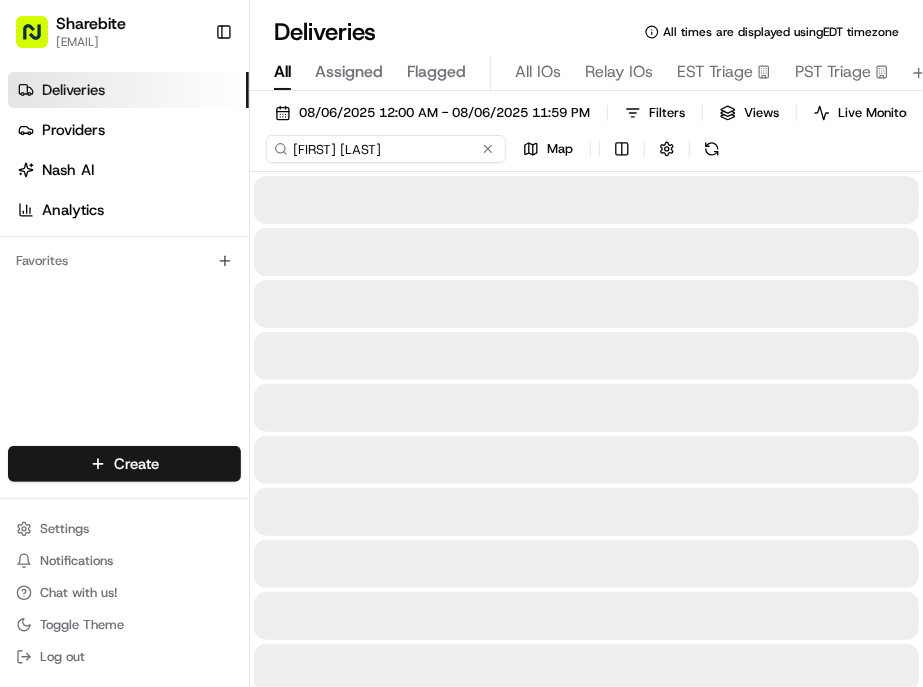 type on "Haley Driscoll" 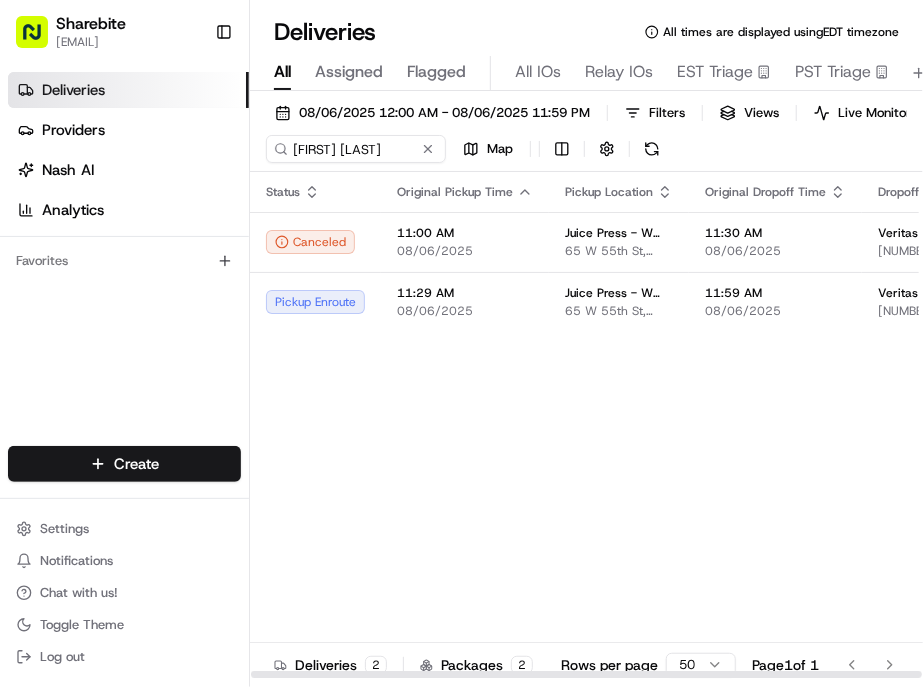 scroll, scrollTop: 0, scrollLeft: 141, axis: horizontal 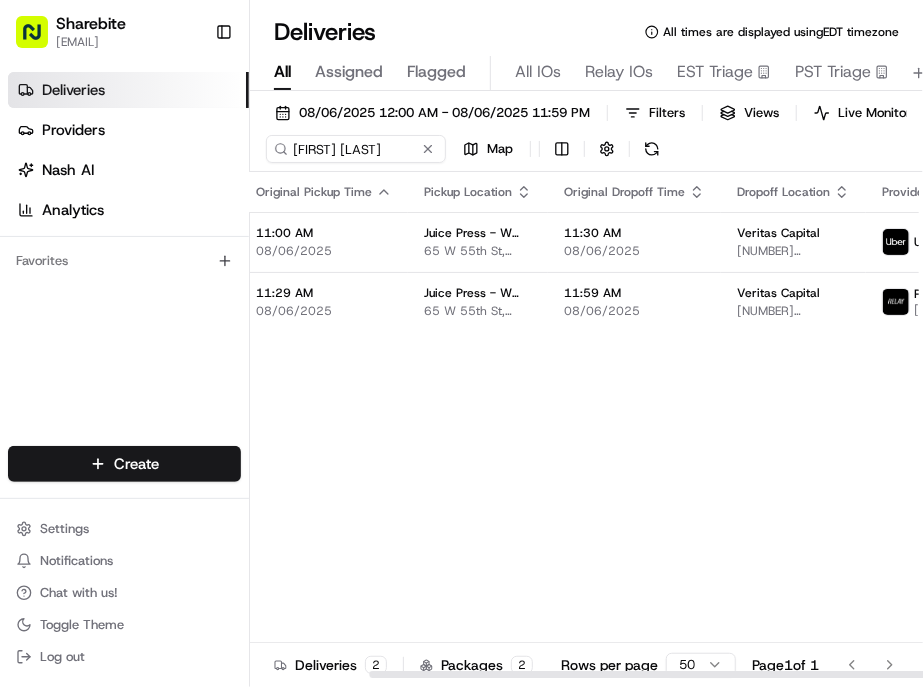 drag, startPoint x: 582, startPoint y: 644, endPoint x: 880, endPoint y: 607, distance: 300.2882 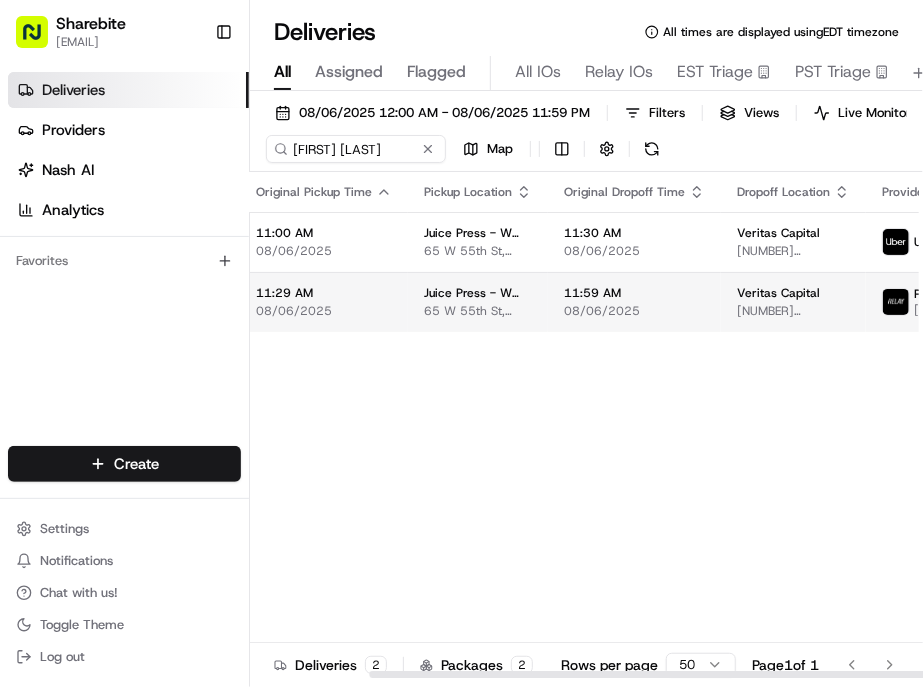 click at bounding box center [1109, 302] 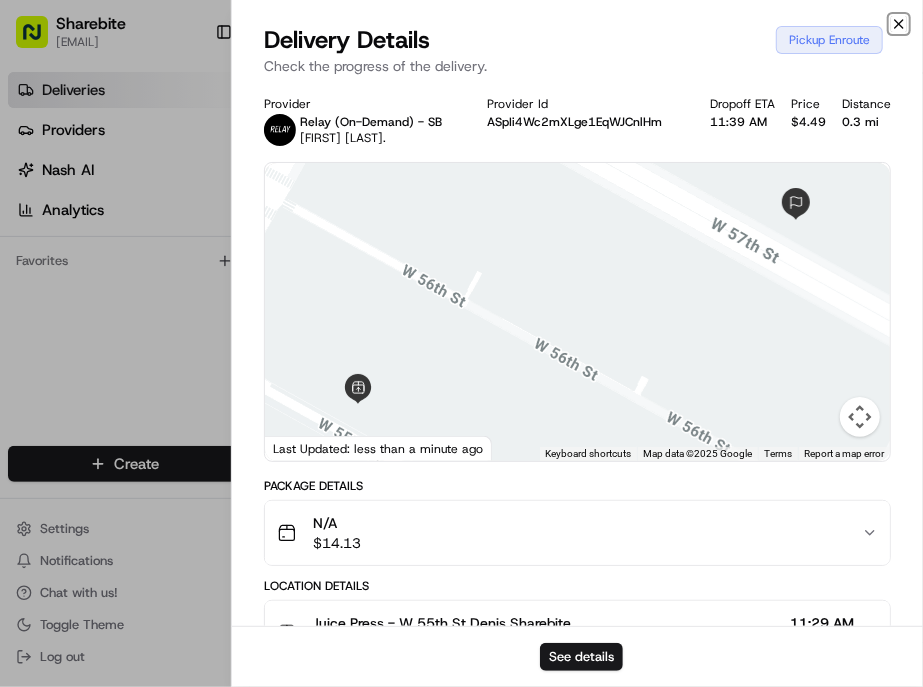 click 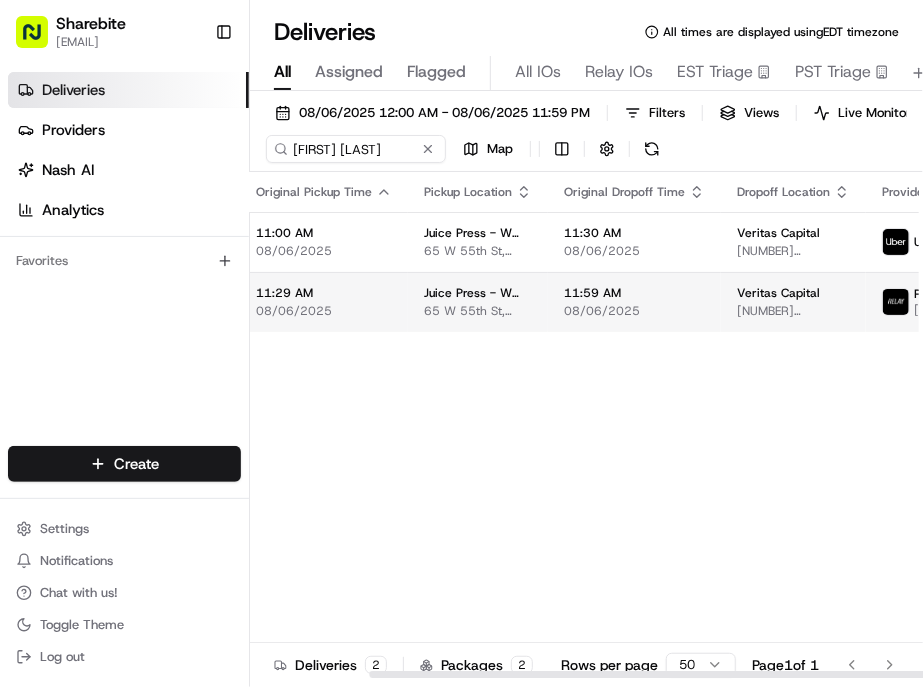 click at bounding box center [1118, 302] 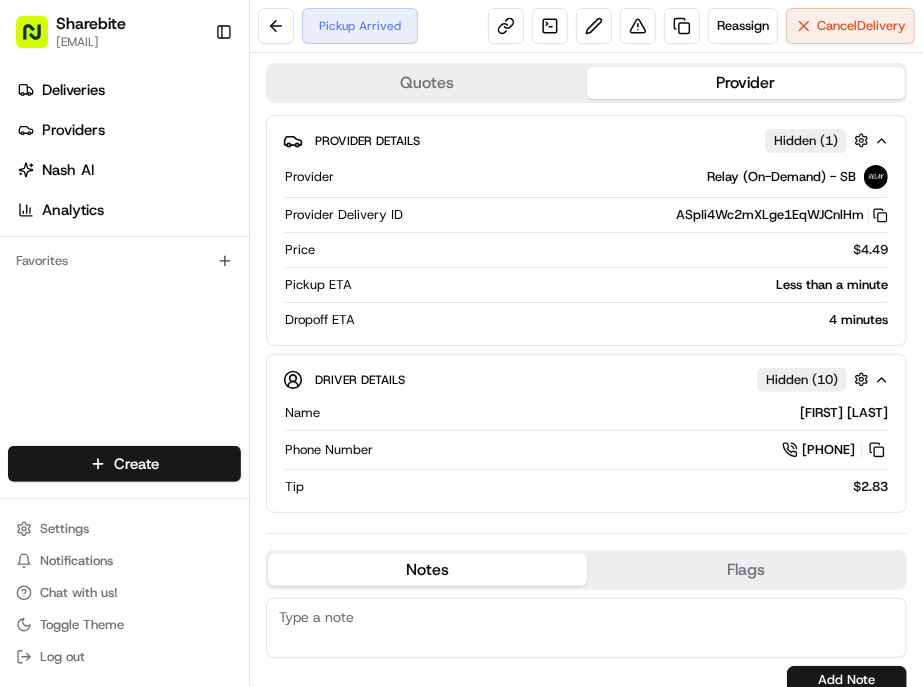 scroll, scrollTop: 0, scrollLeft: 0, axis: both 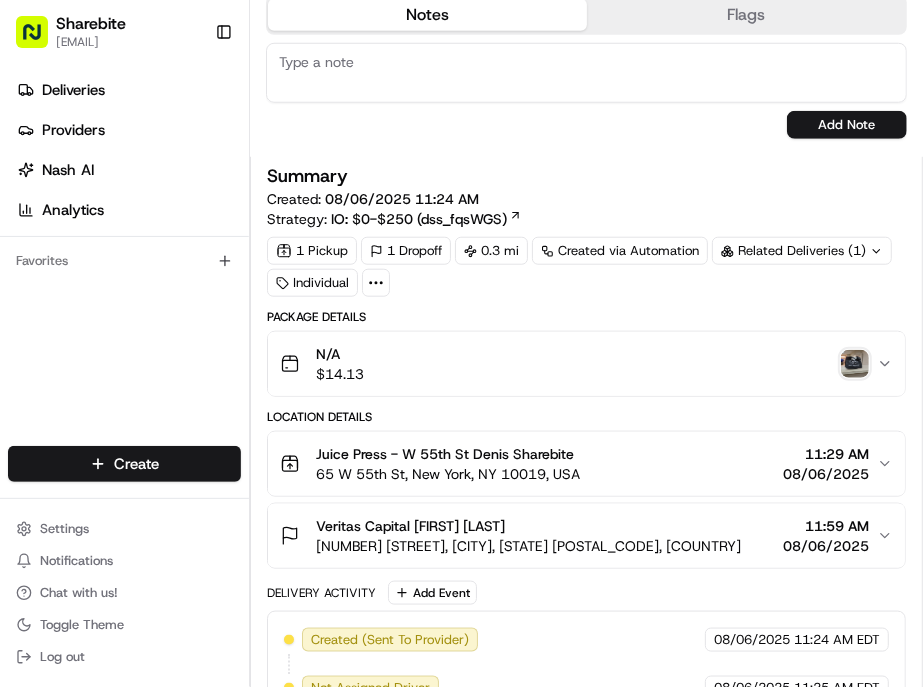 click at bounding box center (855, 364) 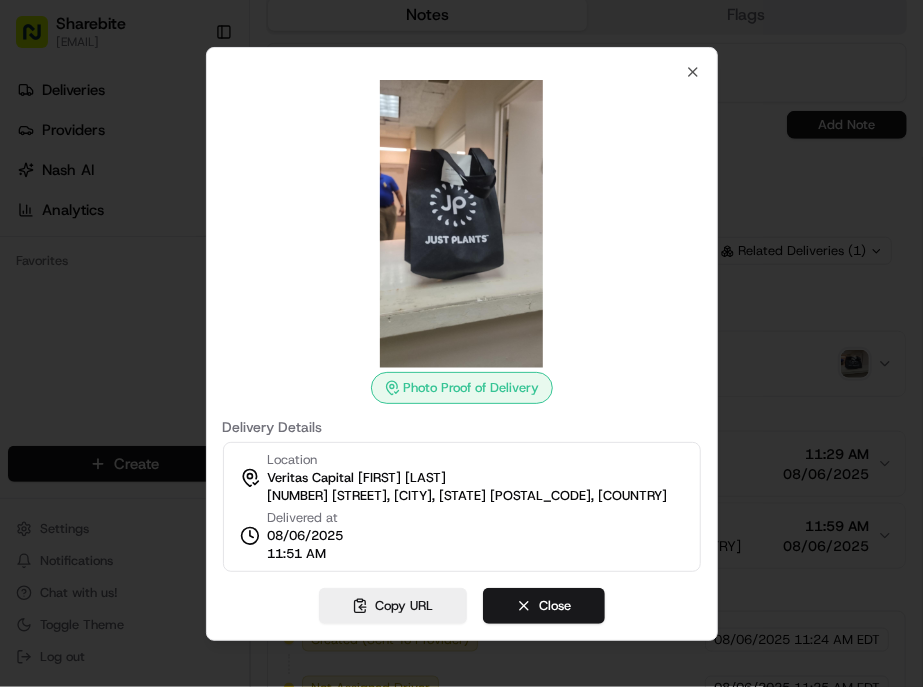 click on "Photo Proof of Delivery Delivery Details Location Veritas Capital Haley Driscoll 9 W 57th St, New York, NY 10019, USA Delivered at 08/06/2025 11:51 AM Copy URL Close Close" at bounding box center [462, 344] 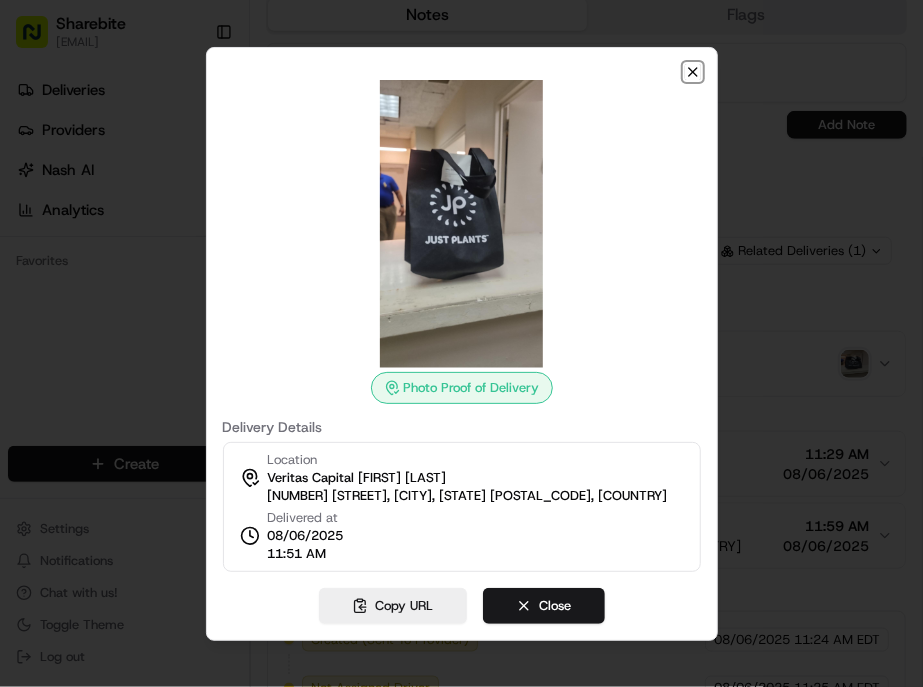 click 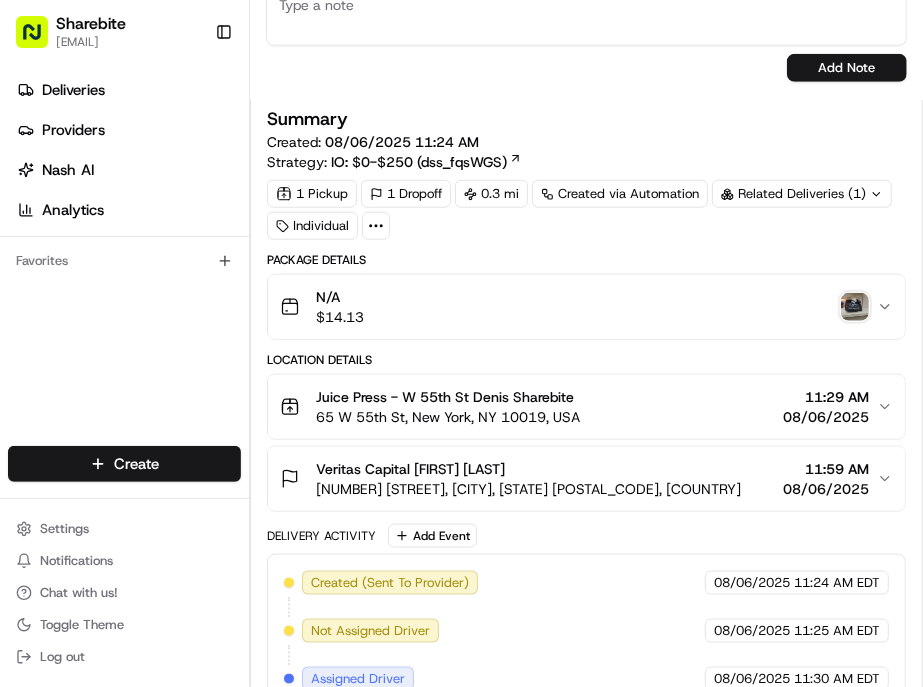 scroll, scrollTop: 888, scrollLeft: 0, axis: vertical 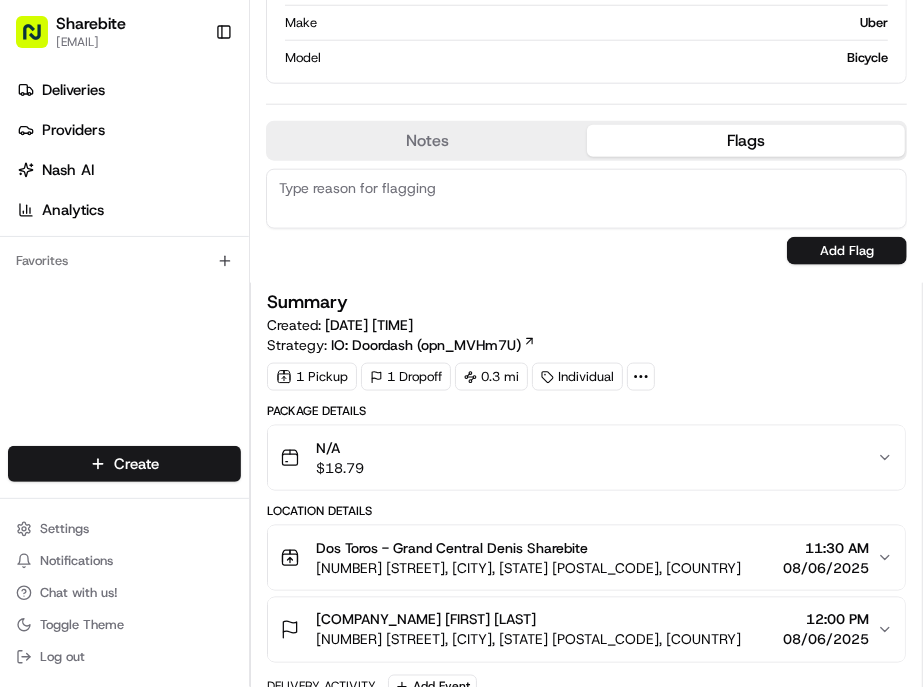 click on "Dos Toros - Grand Central Denis Sharebite 466 Lexington Ave, New York, NY 10017, USA 11:30 AM 08/06/2025" at bounding box center [578, 558] 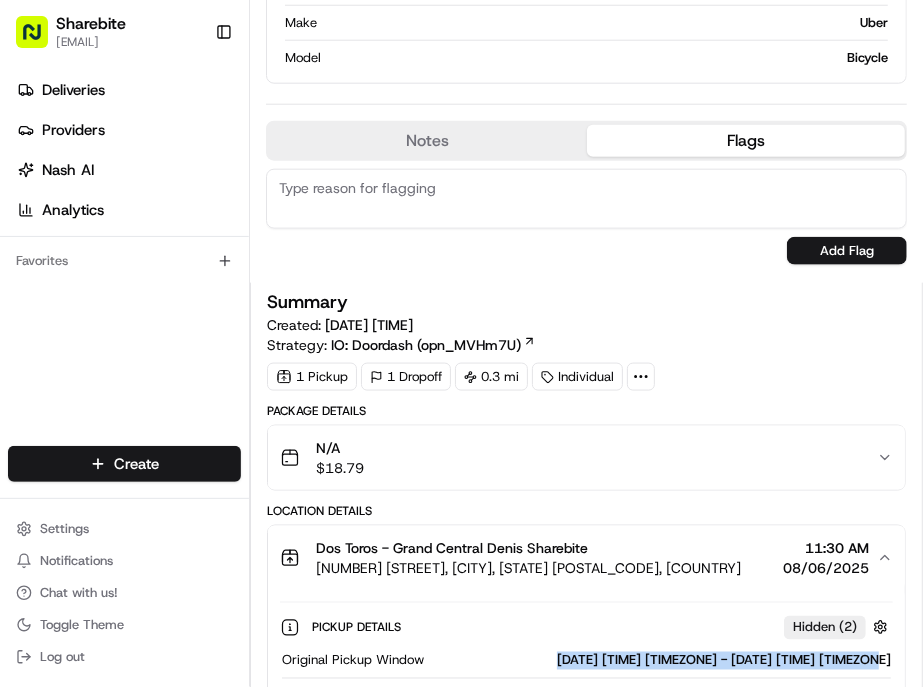 drag, startPoint x: 603, startPoint y: 335, endPoint x: 881, endPoint y: 330, distance: 278.04495 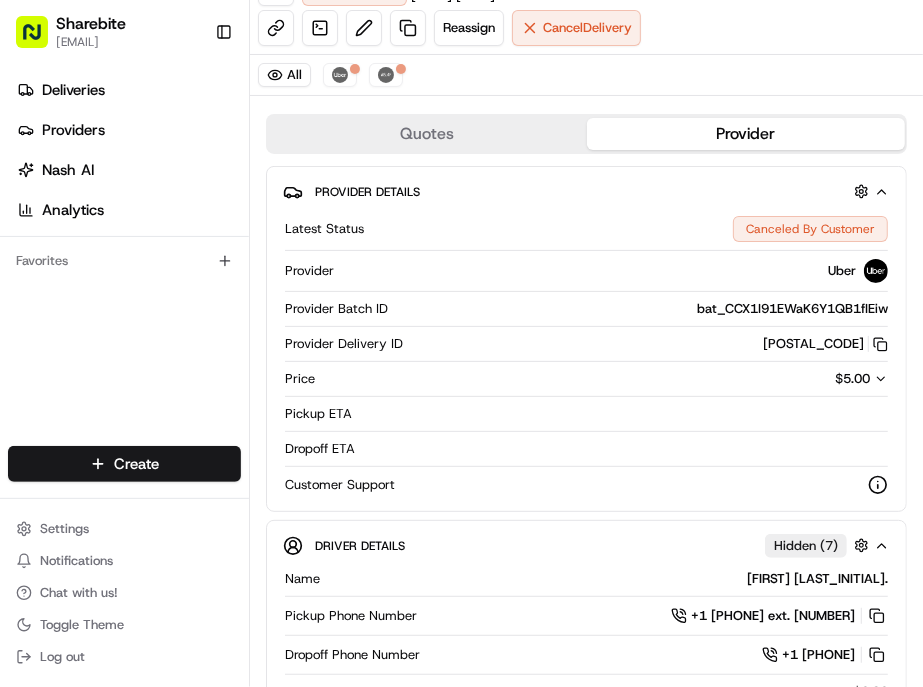 scroll, scrollTop: 0, scrollLeft: 0, axis: both 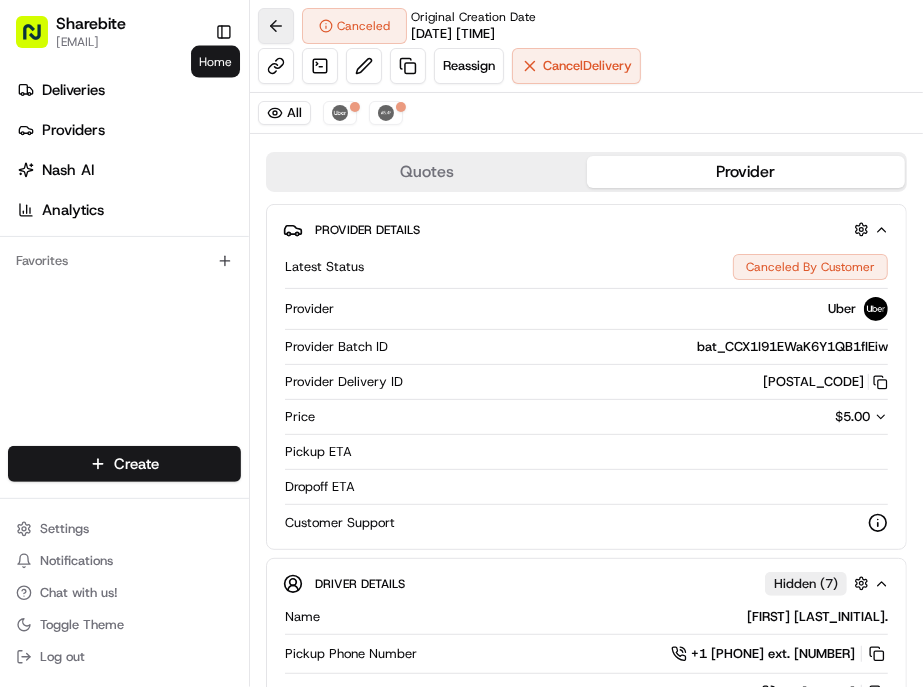 click at bounding box center [276, 26] 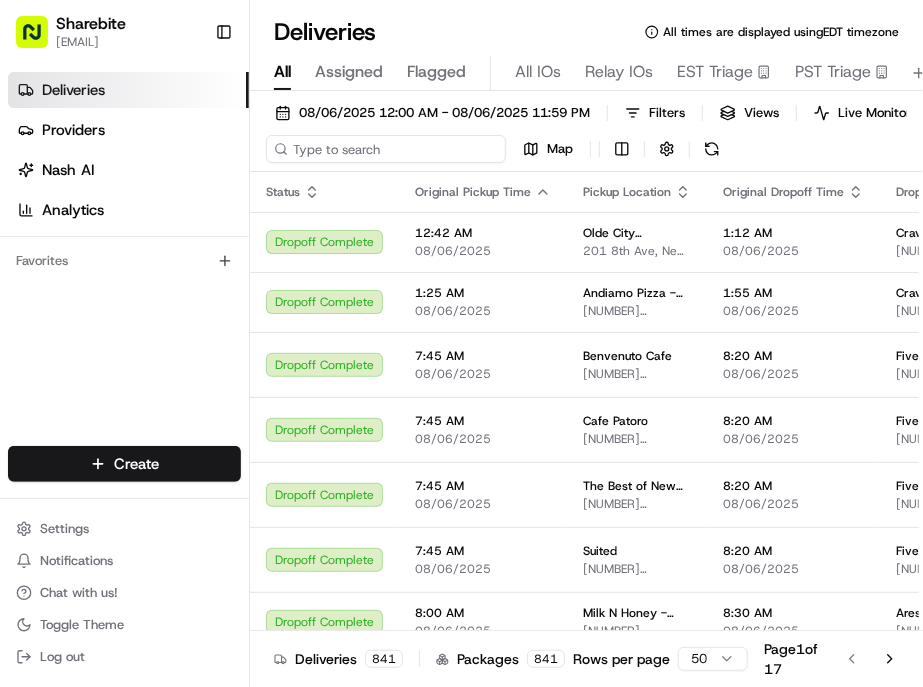 click at bounding box center [386, 149] 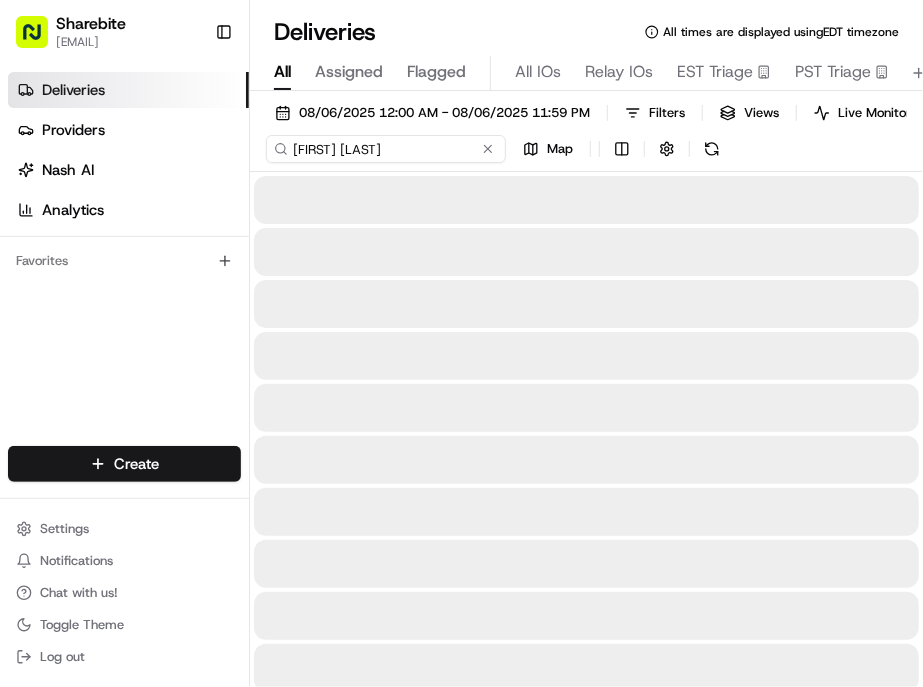 type on "Cory Vieira" 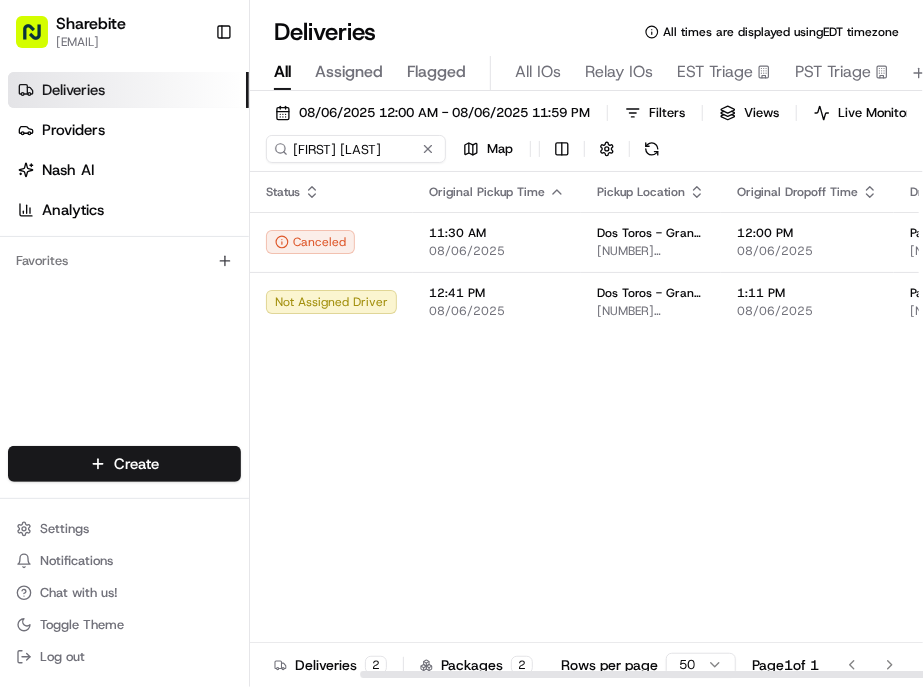 scroll, scrollTop: 0, scrollLeft: 141, axis: horizontal 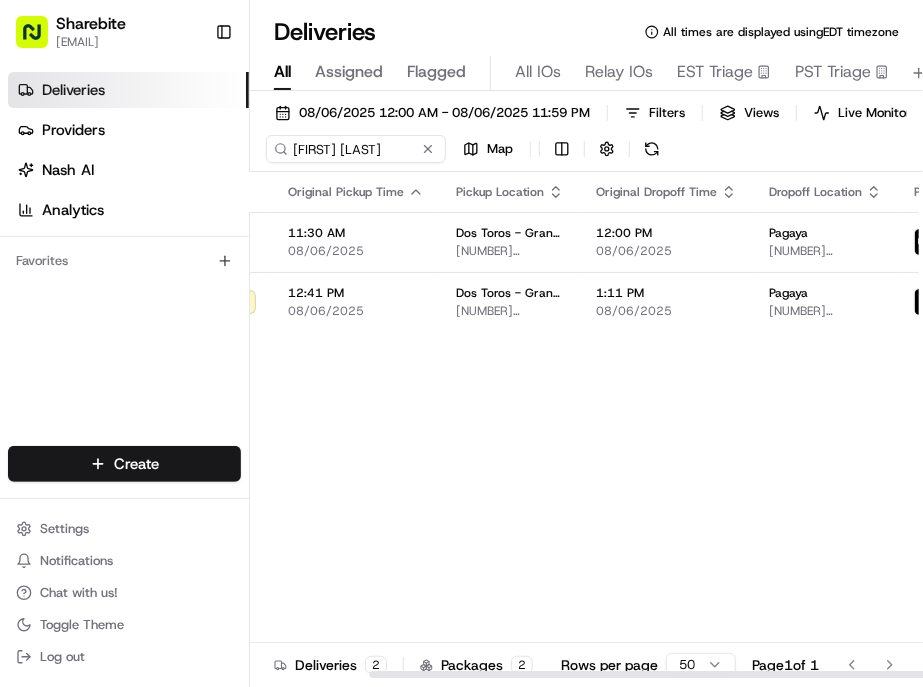 drag, startPoint x: 560, startPoint y: 641, endPoint x: 818, endPoint y: 644, distance: 258.01746 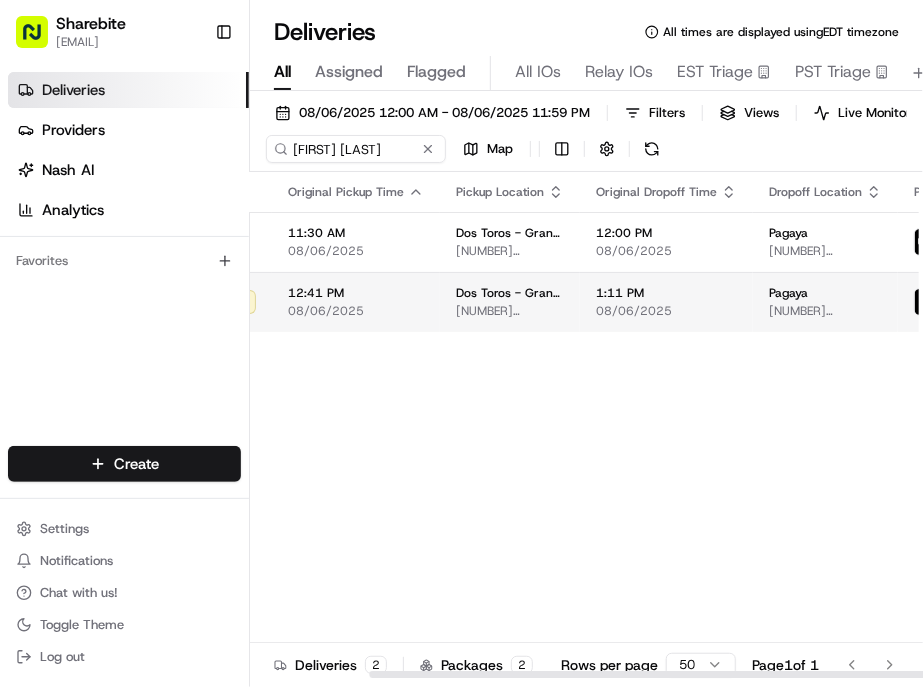 click at bounding box center (1150, 302) 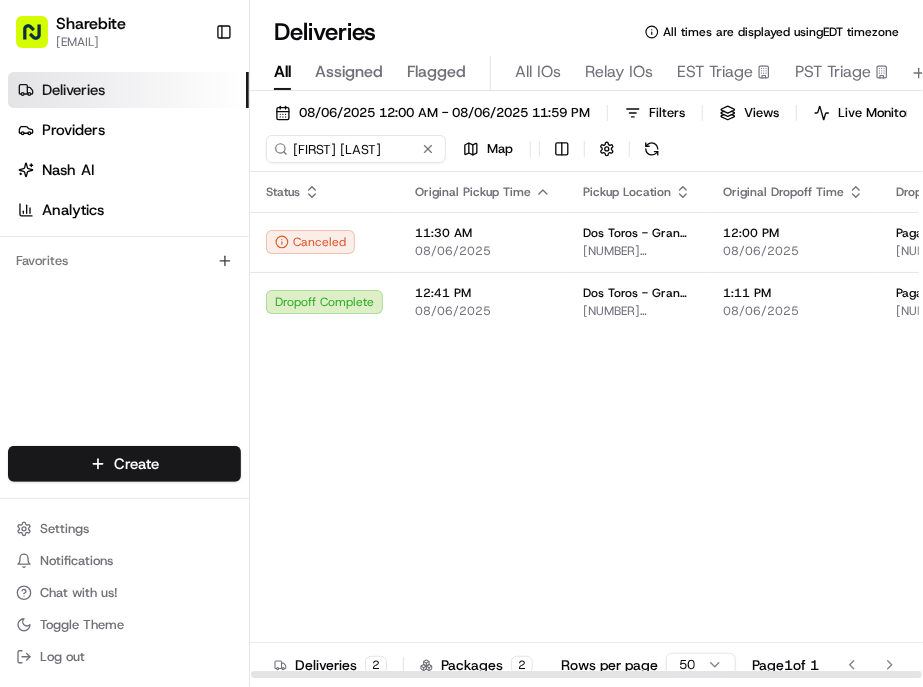 scroll, scrollTop: 0, scrollLeft: 141, axis: horizontal 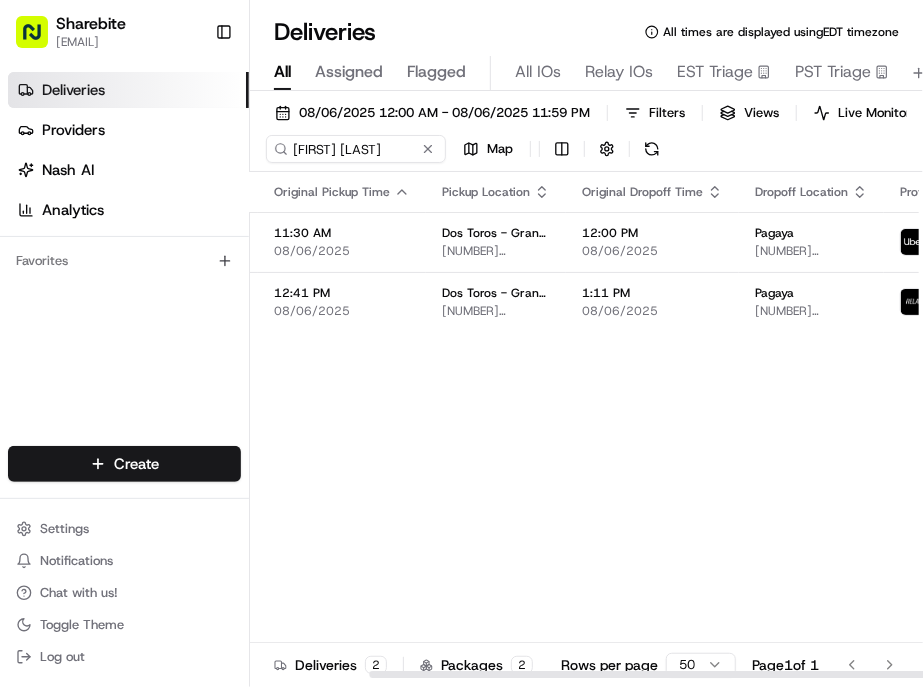 drag, startPoint x: 632, startPoint y: 641, endPoint x: 835, endPoint y: 645, distance: 203.0394 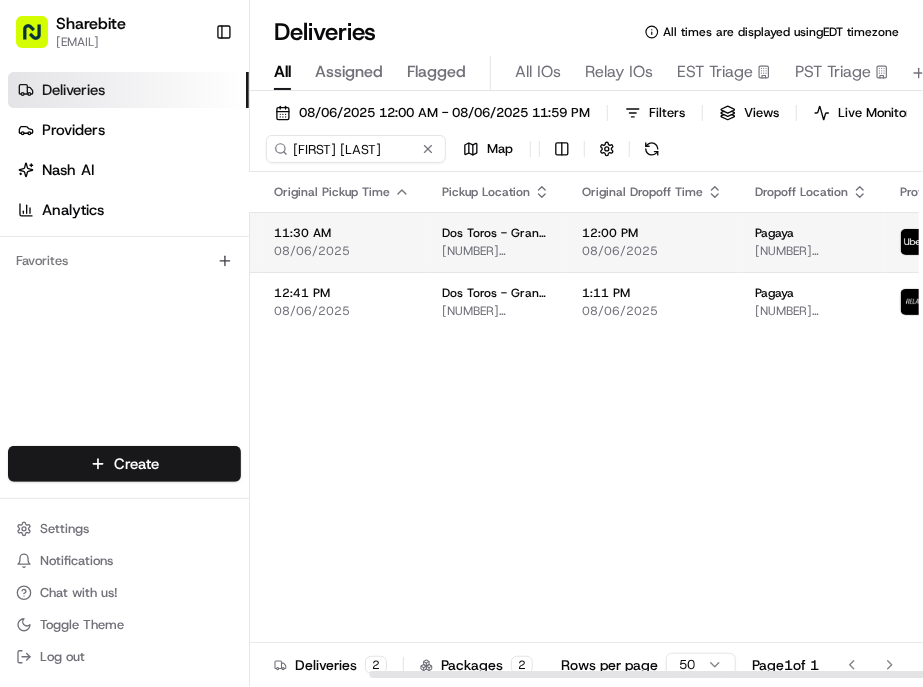 click at bounding box center [1127, 242] 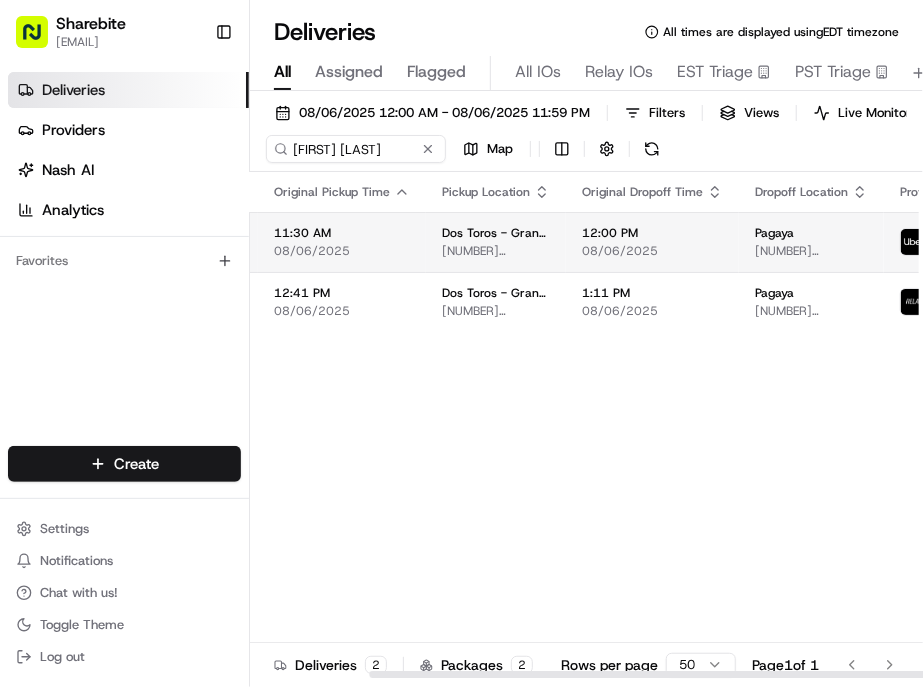 click at bounding box center [1136, 242] 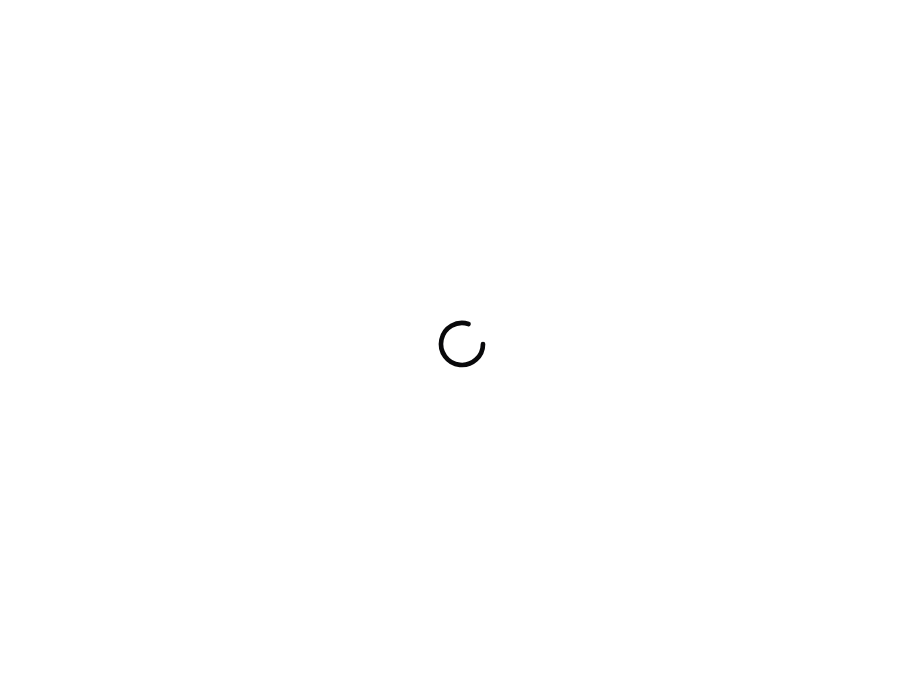 scroll, scrollTop: 0, scrollLeft: 0, axis: both 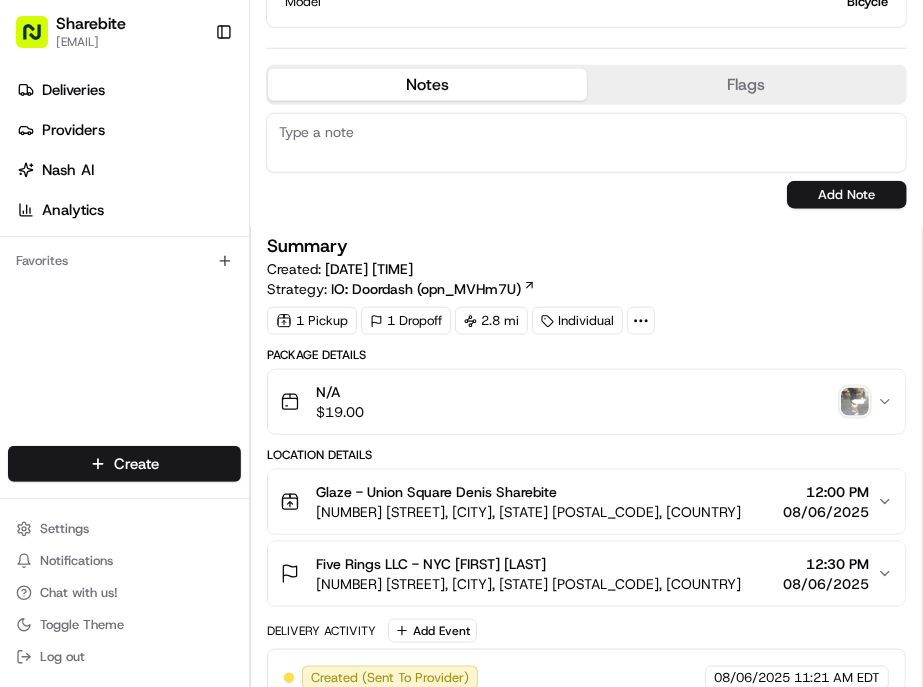 click at bounding box center [855, 402] 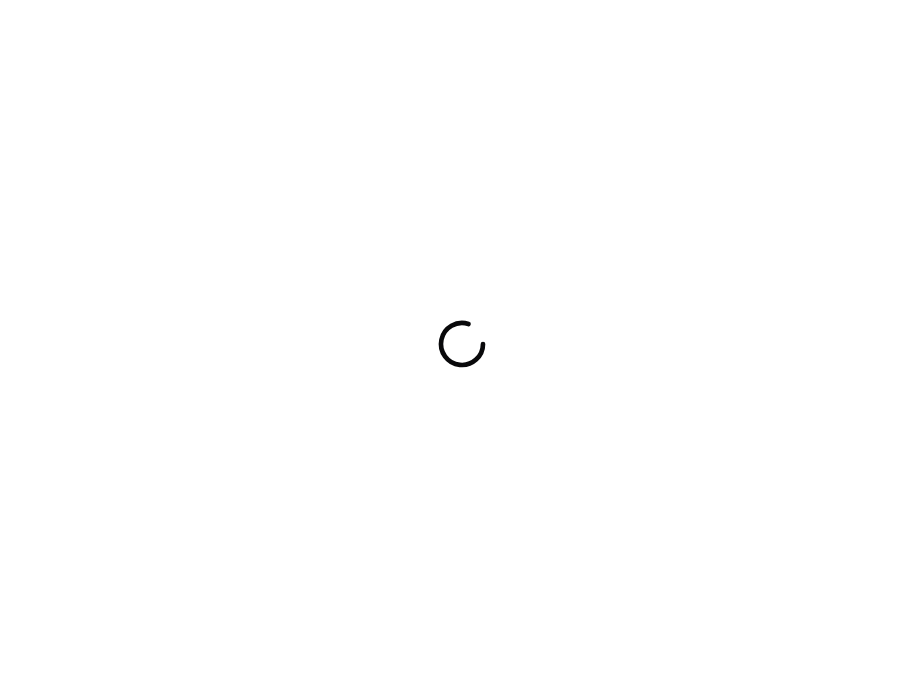 scroll, scrollTop: 0, scrollLeft: 0, axis: both 